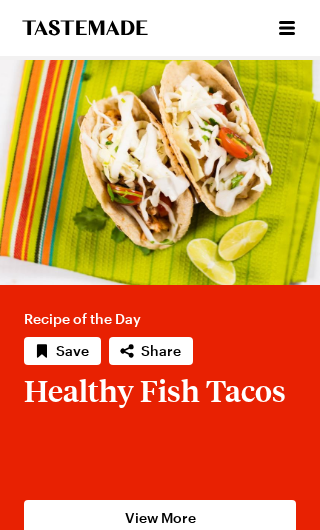 scroll, scrollTop: 0, scrollLeft: 0, axis: both 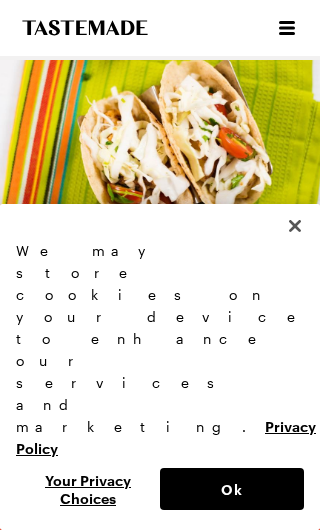 click at bounding box center [295, 226] 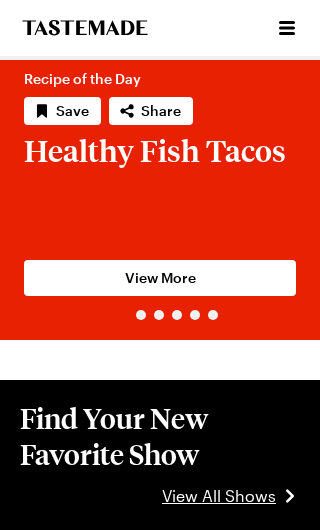 scroll, scrollTop: 0, scrollLeft: 0, axis: both 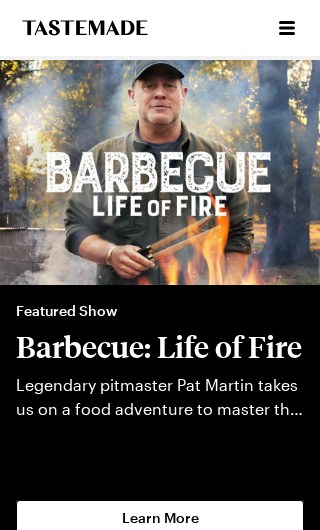 click 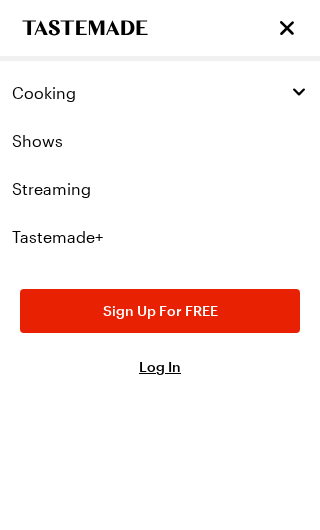click 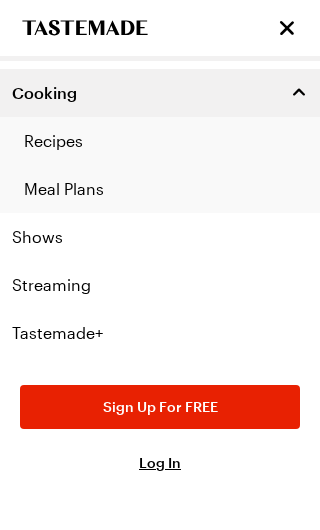 click on "Recipes" at bounding box center [160, 141] 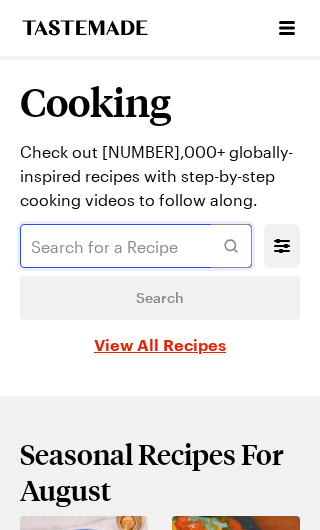 click at bounding box center [136, 246] 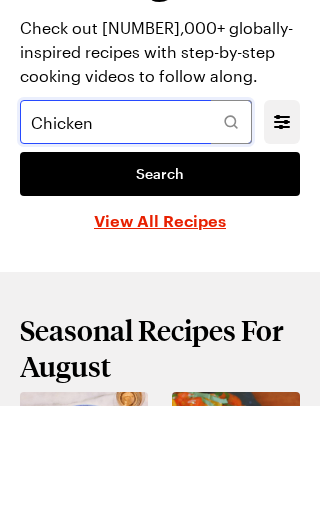 type on "Chicken" 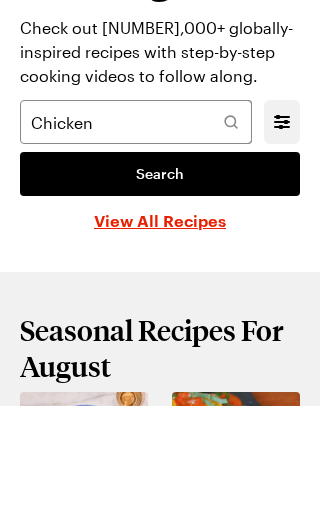 click on "Search" at bounding box center [160, 298] 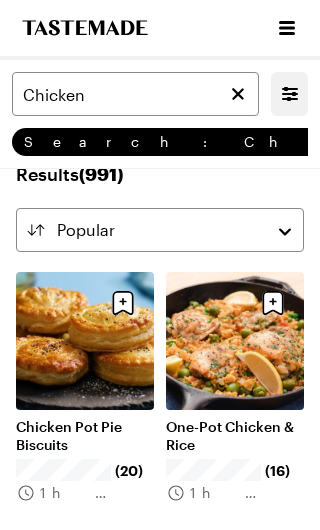 scroll, scrollTop: 31, scrollLeft: 0, axis: vertical 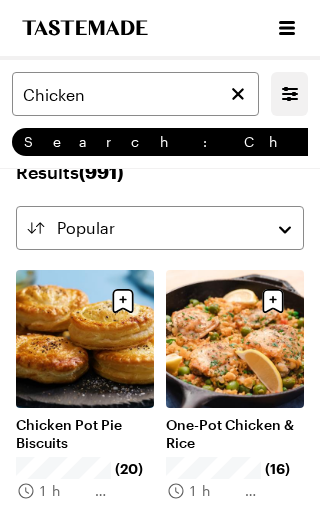 click on "Chicken Pot Pie Biscuits" at bounding box center (85, 434) 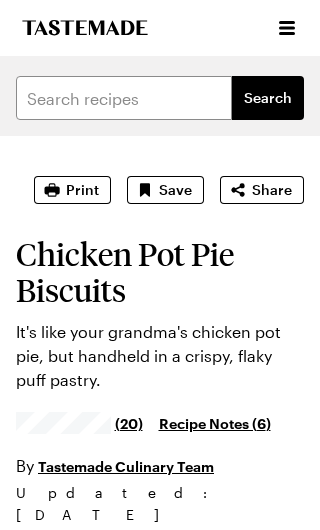 scroll, scrollTop: 0, scrollLeft: 0, axis: both 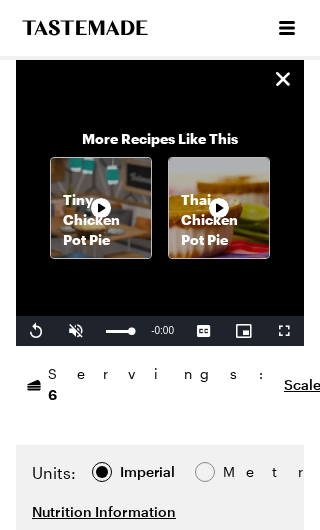 click 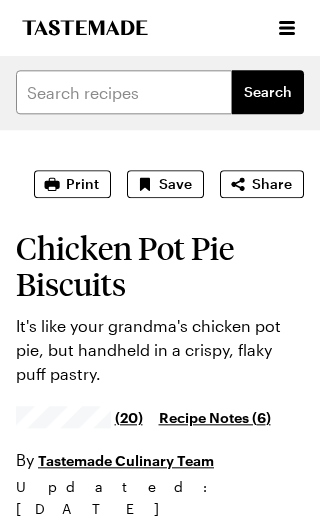 scroll, scrollTop: 0, scrollLeft: 0, axis: both 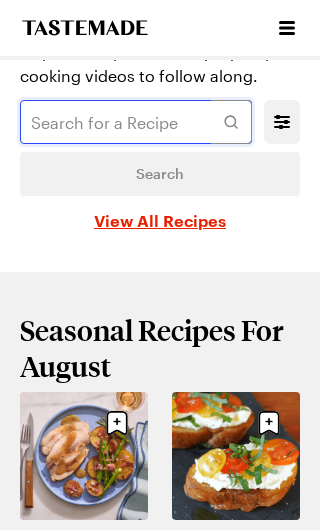 click at bounding box center [136, 122] 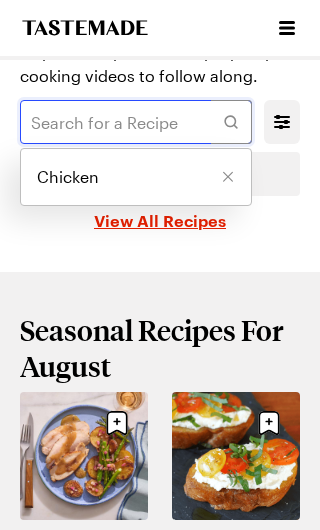 scroll, scrollTop: 123, scrollLeft: 0, axis: vertical 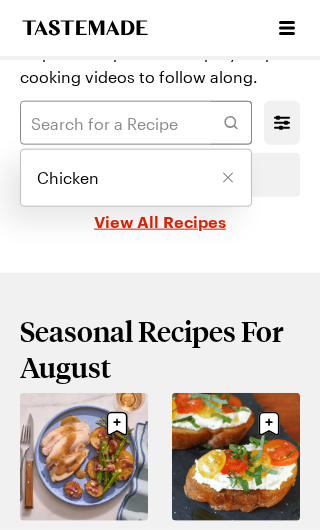 click on "Chicken" at bounding box center (136, 178) 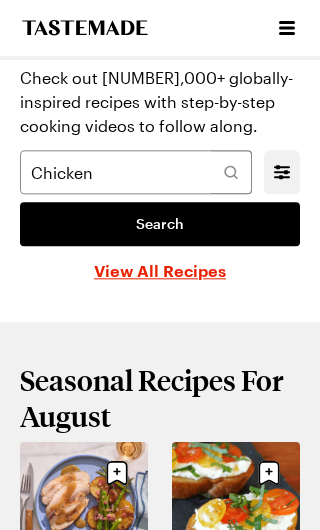 scroll, scrollTop: 0, scrollLeft: 0, axis: both 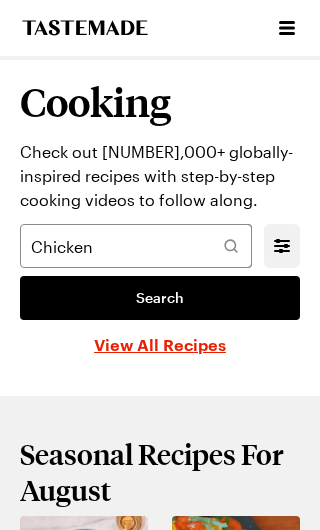 click at bounding box center [231, 246] 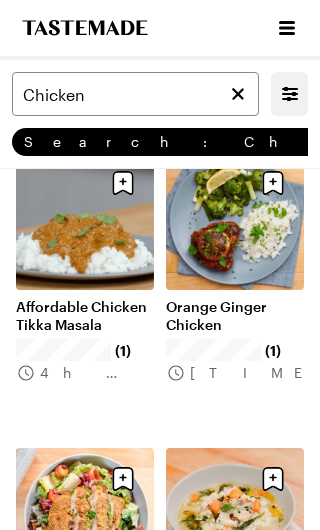 scroll, scrollTop: 3120, scrollLeft: 0, axis: vertical 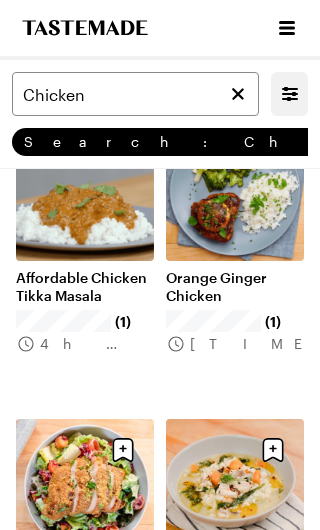 click on "Affordable Chicken Tikka Masala" at bounding box center (85, 287) 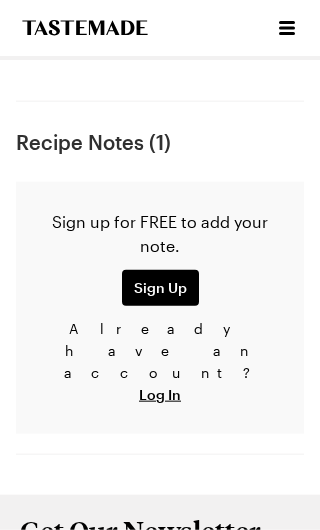 scroll, scrollTop: 0, scrollLeft: 0, axis: both 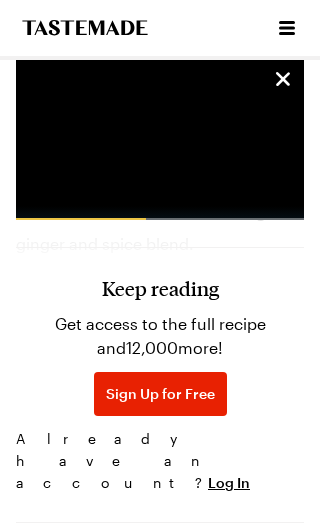 click on "Sign Up for Free" at bounding box center (160, 394) 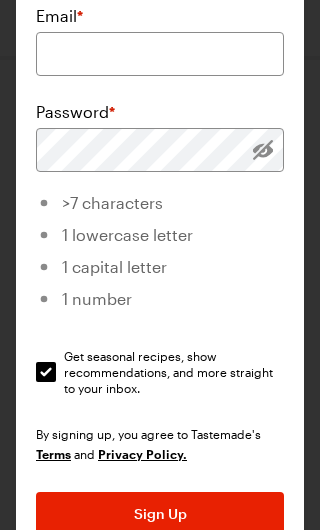 scroll, scrollTop: 677, scrollLeft: 0, axis: vertical 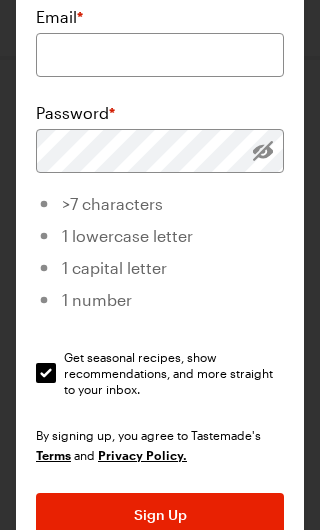 click on "Get seasonal recipes, show recommendations, and more straight to your inbox. Get seasonal recipes, show recommendations, and more straight to your inbox." at bounding box center [46, 373] 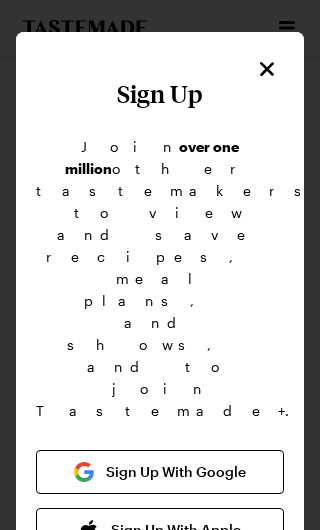 scroll, scrollTop: 0, scrollLeft: 0, axis: both 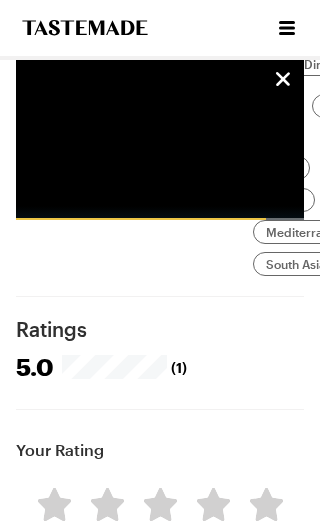 click on "Log In" at bounding box center [160, 849] 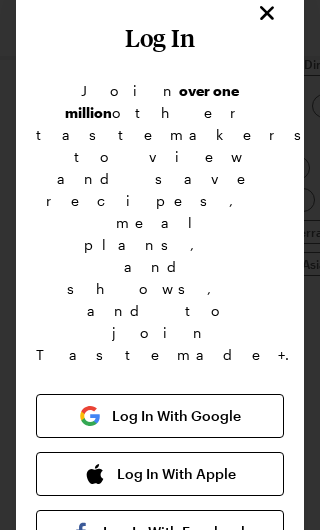 scroll, scrollTop: 78, scrollLeft: 0, axis: vertical 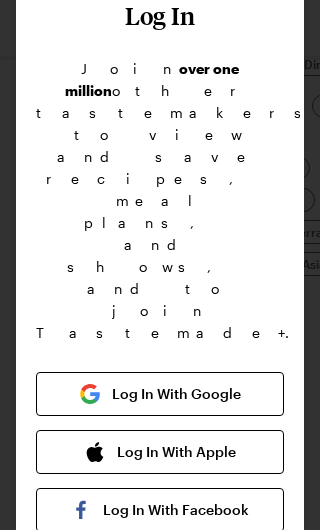 click at bounding box center [160, 654] 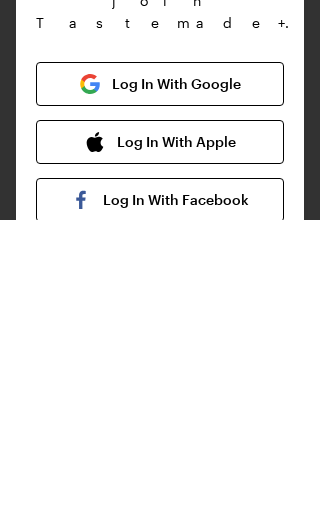 type on "[EMAIL]" 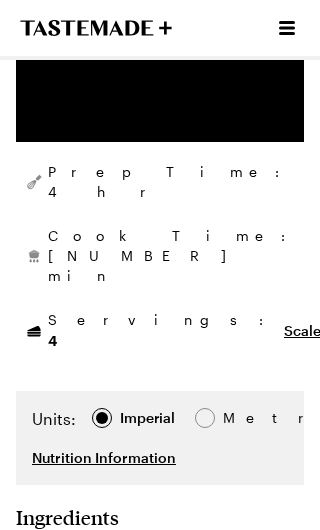 scroll, scrollTop: 609, scrollLeft: 0, axis: vertical 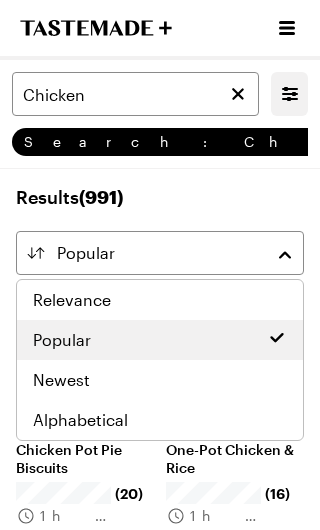 click on "Popular" at bounding box center [160, 253] 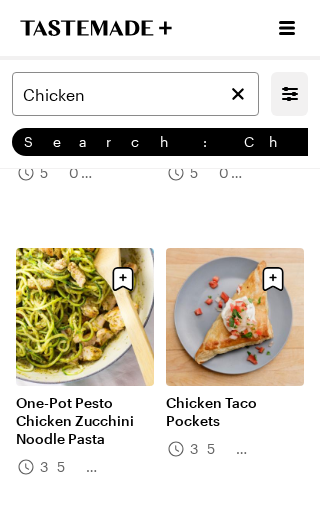 scroll, scrollTop: 5079, scrollLeft: 0, axis: vertical 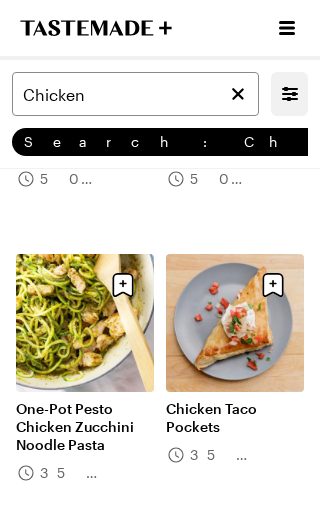 click on "Chicken Taco Pockets" at bounding box center (235, 418) 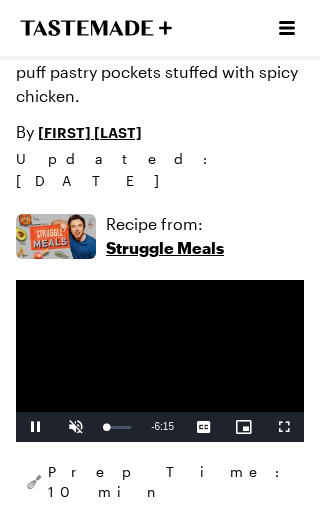 scroll, scrollTop: 308, scrollLeft: 0, axis: vertical 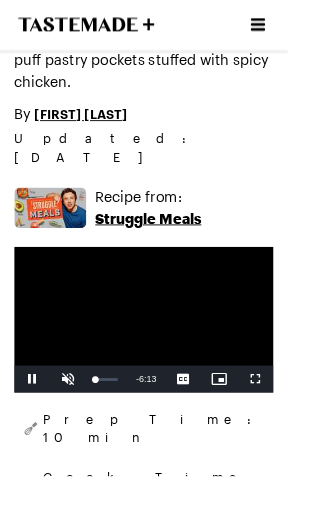 click on "Prep Time: 10 min" at bounding box center [160, 477] 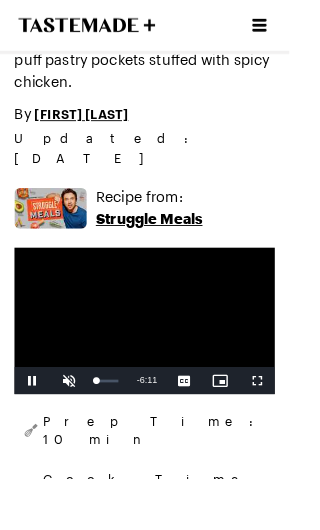 click on "Prep Time: 10 min" at bounding box center (172, 476) 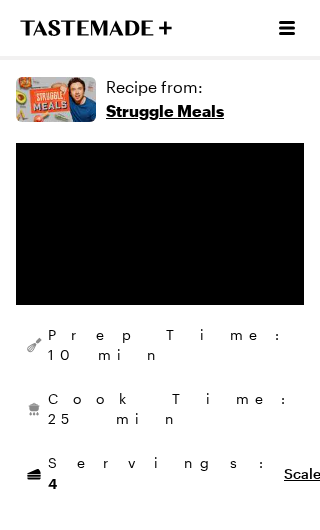 scroll, scrollTop: 445, scrollLeft: 0, axis: vertical 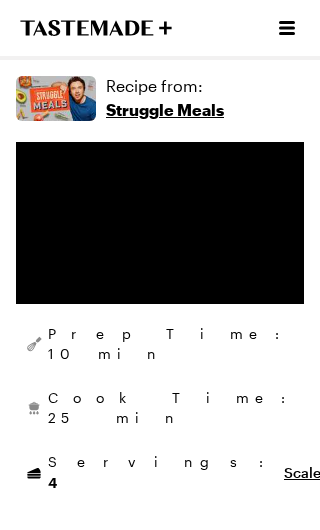 type on "x" 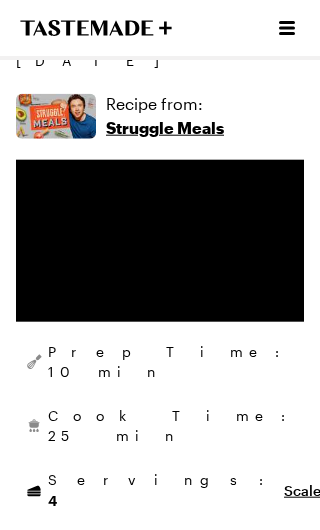 scroll, scrollTop: 429, scrollLeft: 0, axis: vertical 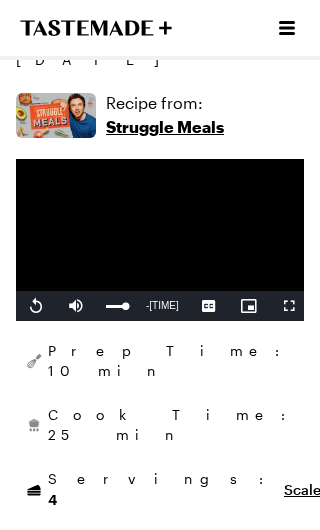 click on "Struggle Meals" at bounding box center [165, 127] 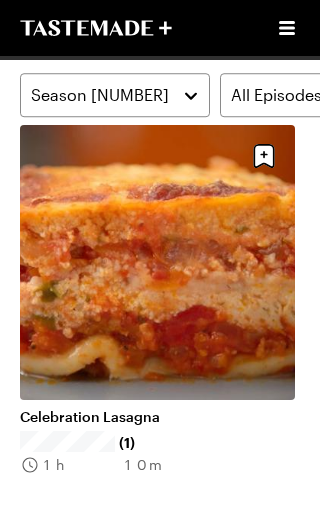 scroll, scrollTop: 1587, scrollLeft: 0, axis: vertical 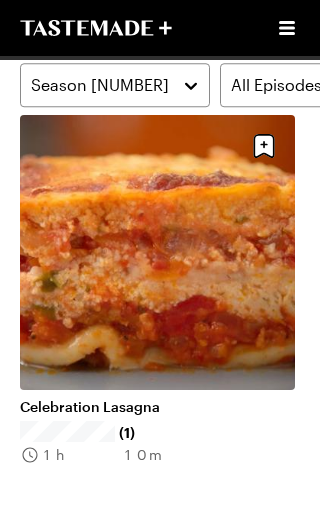click on "View All Recipes From This Show" at bounding box center [160, 554] 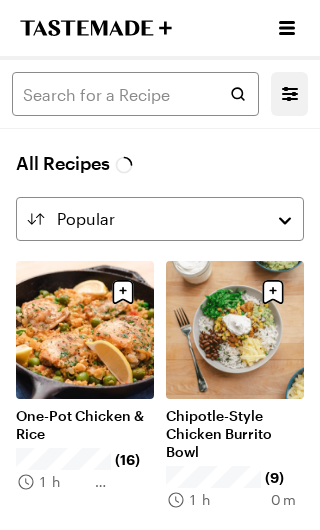 scroll, scrollTop: 0, scrollLeft: 0, axis: both 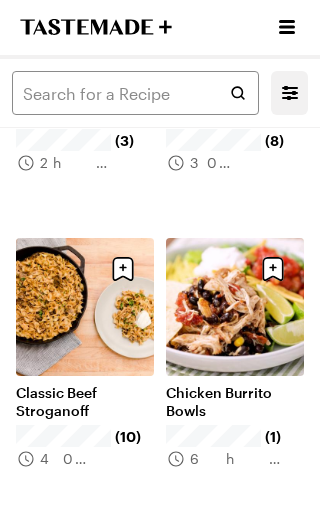 click on "Classic Beef Stroganoff" at bounding box center (85, 403) 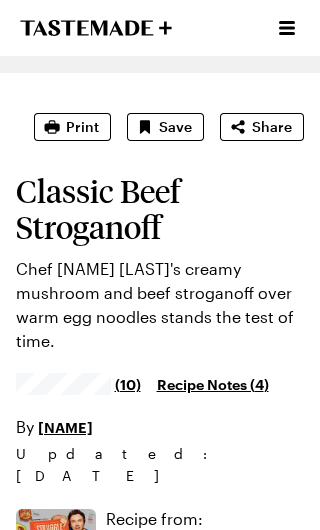 scroll, scrollTop: 0, scrollLeft: 0, axis: both 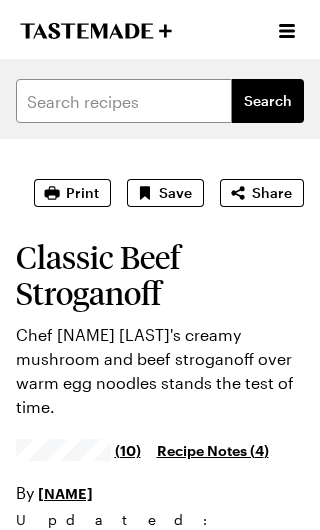type on "x" 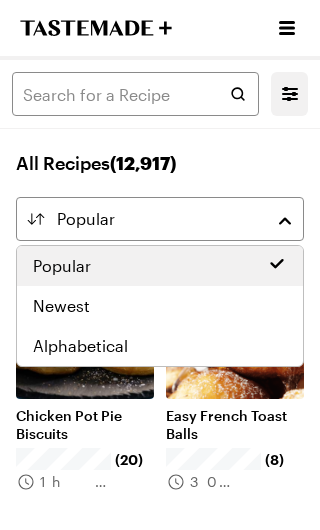 click on "Popular" at bounding box center [160, 219] 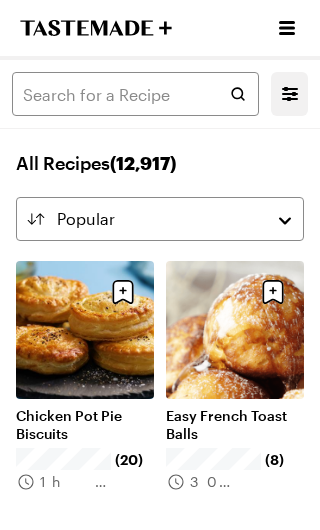 click 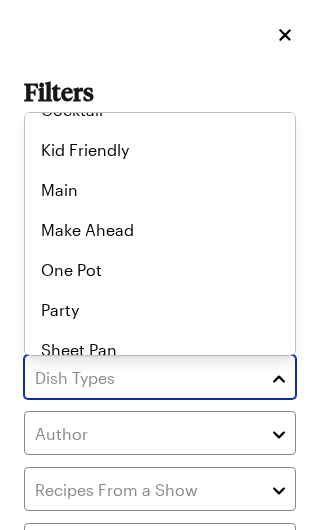 scroll, scrollTop: 111, scrollLeft: 0, axis: vertical 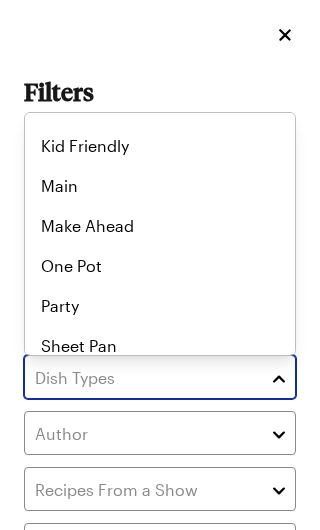 click on "Appetizer Beverage Cocktail Kid Friendly Main Make Ahead One Pot Party Sheet Pan Side Slow Cooker Snack" at bounding box center [160, 126] 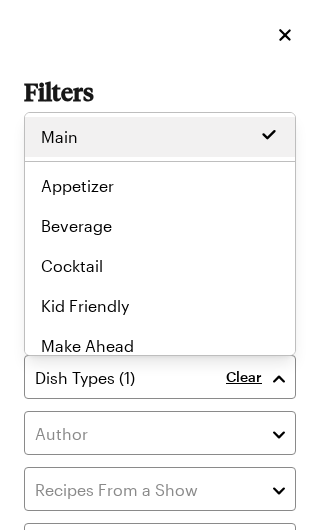 scroll, scrollTop: 0, scrollLeft: 0, axis: both 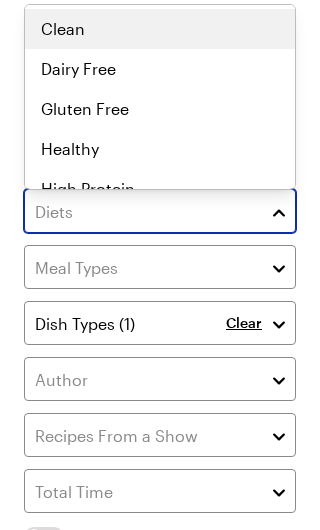 click at bounding box center (279, 211) 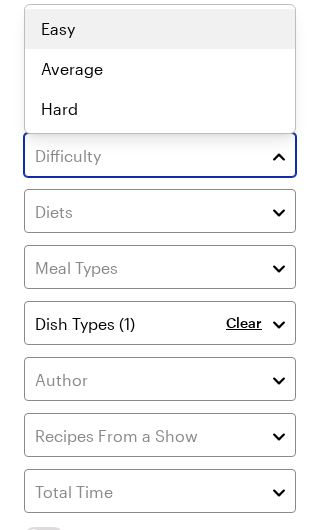 click on "Easy Average Hard" at bounding box center [160, 69] 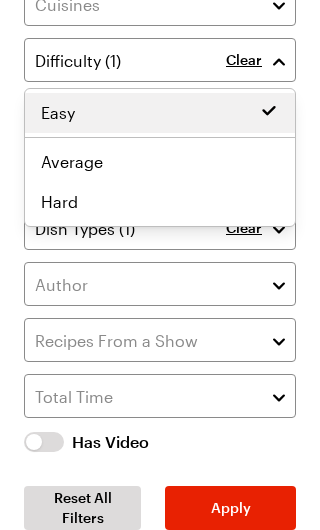 scroll, scrollTop: 150, scrollLeft: 0, axis: vertical 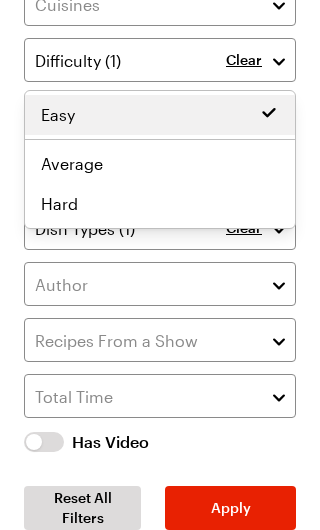 click on "Apply" at bounding box center (230, 508) 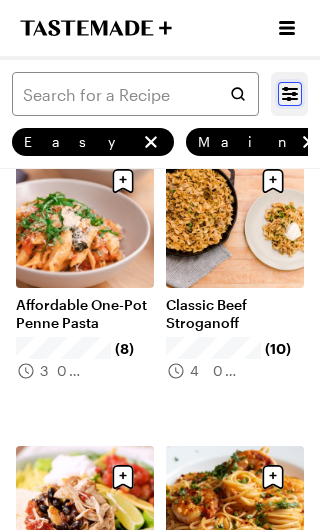 scroll, scrollTop: 743, scrollLeft: 0, axis: vertical 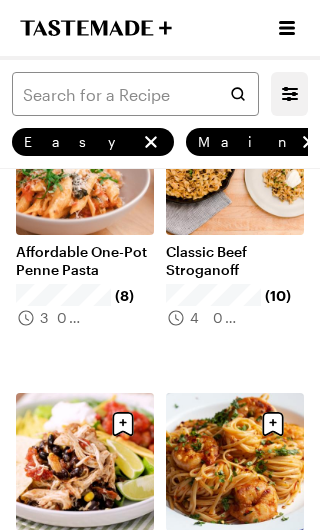 click 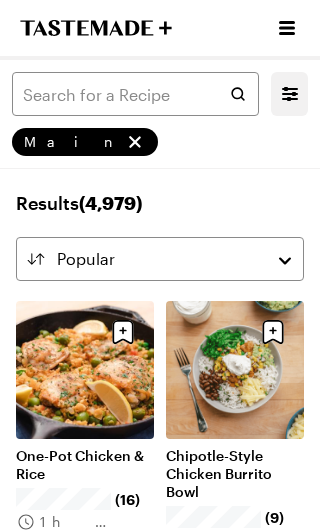 click 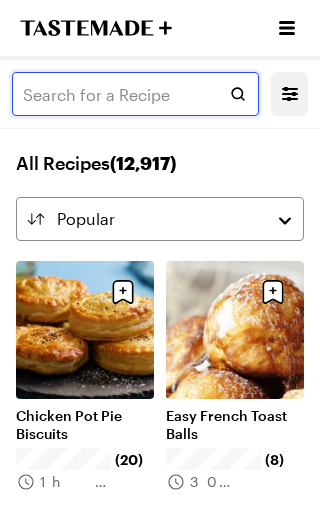 click at bounding box center (135, 94) 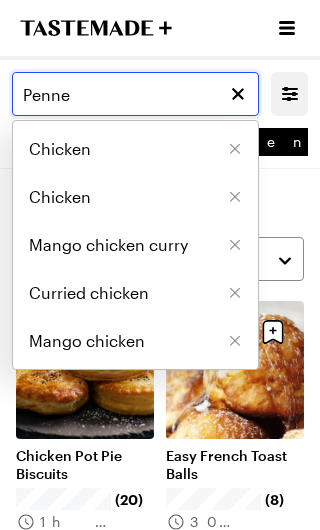 type on "Penne" 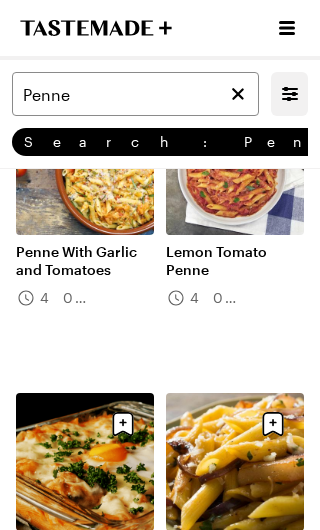 scroll, scrollTop: 1695, scrollLeft: 0, axis: vertical 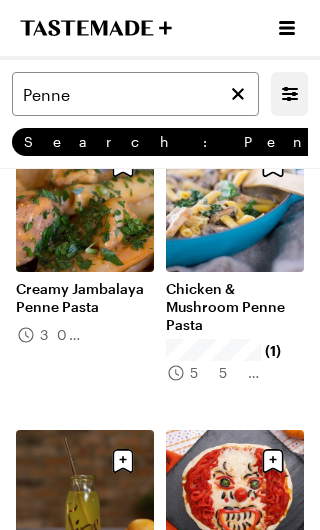 click at bounding box center [238, 94] 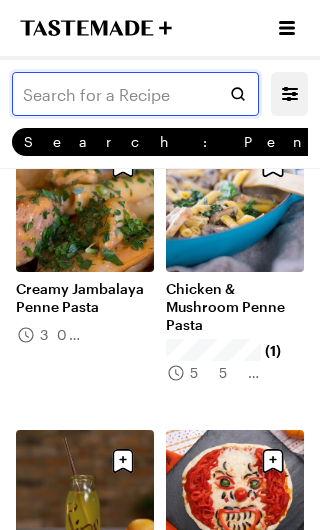 click at bounding box center [135, 94] 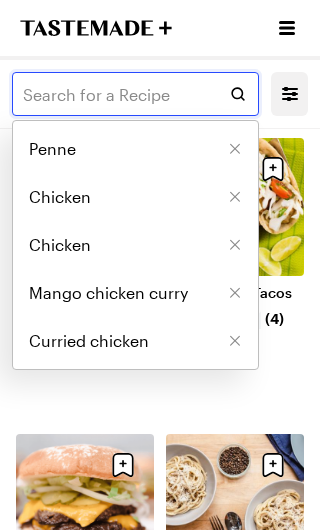 scroll, scrollTop: 0, scrollLeft: 0, axis: both 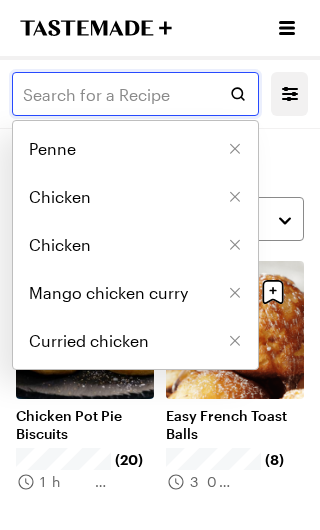 click at bounding box center (135, 94) 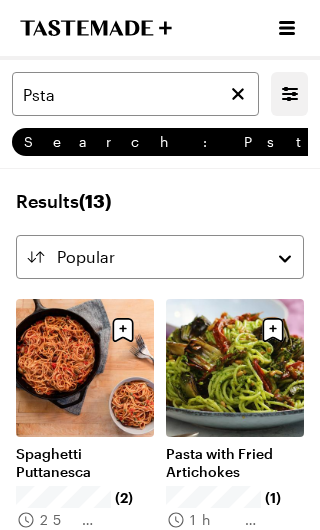 scroll, scrollTop: 0, scrollLeft: 0, axis: both 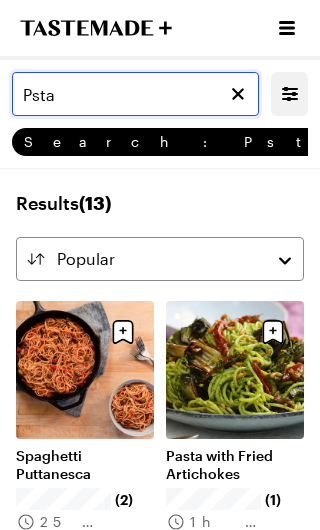 click on "Psta" at bounding box center [135, 94] 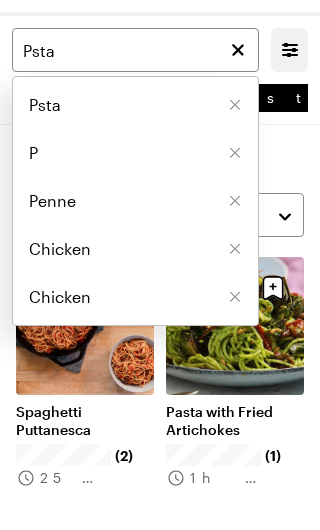 click 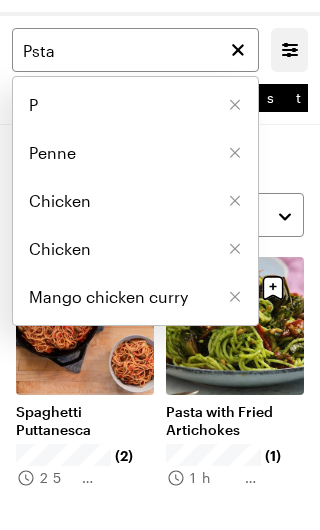 scroll, scrollTop: 44, scrollLeft: 0, axis: vertical 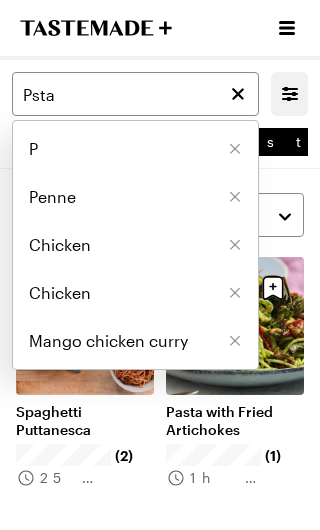 click at bounding box center (235, 149) 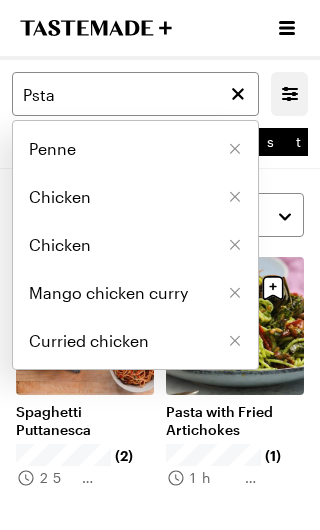 click 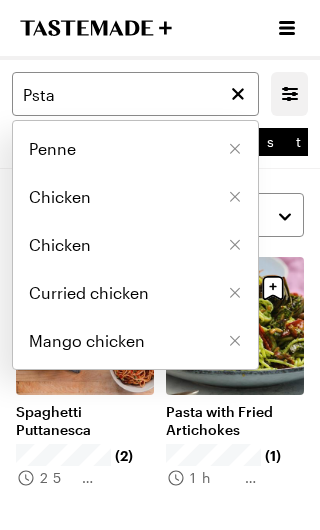 click on "Curried chicken" at bounding box center (135, 293) 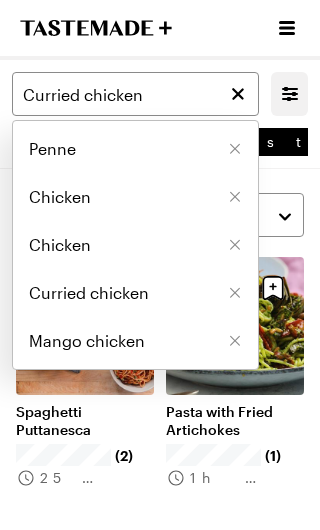 scroll, scrollTop: 0, scrollLeft: 0, axis: both 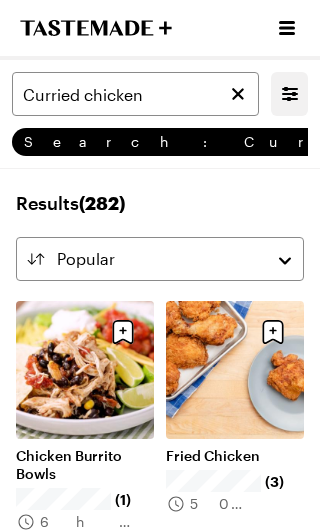 click on "Search: Curried chicken" at bounding box center [160, 142] 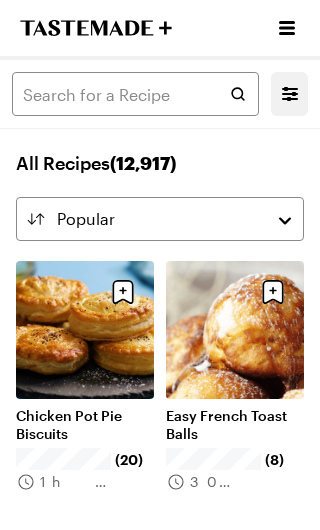 click on "Filters Search All Recipes  ( 12,917 ) Popular Load More Chicken Pot Pie Biscuits (20) 1h 35m Easy French Toast Balls (8) 30 mins One-Pot Chicken & Rice (16) 1h 10m Chipotle-Style Chicken Burrito Bowl (9) 1h 0m Cowboy Cornbread Casserole (2) 1h 0m Lemon Roast Chicken (5) 2h 25m Stuffed Potato Ball Casserole (3) 2h 10m Affordable One-Pot Penne Pasta (8) 30 mins Classic Beef Stroganoff (10) 40 mins Chicken Burrito Bowls (1) 6h 50m Bang Bang Shrimp Linguine (6) 45 mins Cheesy Chicken Enchiladas (6) 24 mins Detroit Style Deep Dish Pizza (6) 38 mins Roasted Garlic & Parmesan Crispy Smashed Potato 1h 30m Fried Chicken (3) 50 mins Baklava Cheesecake (6) 5h 25m Chicken Piccata (6) 25 mins Healthy Fish Tacos (4) 14 mins Double Smashburgers (4) 50 mins Frankie's Cacio e Pepe (4) 15 mins Beef Noodles (4) 1h 45m Butter-Roasted Fish (1) 25 mins Blueberry Breakfast Smoothie Bowl (2) 10 mins Cheesy Garlic Pull Apart Bread (2) 3h 10m Invisible Cake (4) 3h 35m Chicken Pizzaiola (4) 30 mins 3-Ingredient Orange Chicken (1) (6)" at bounding box center [160, 5538] 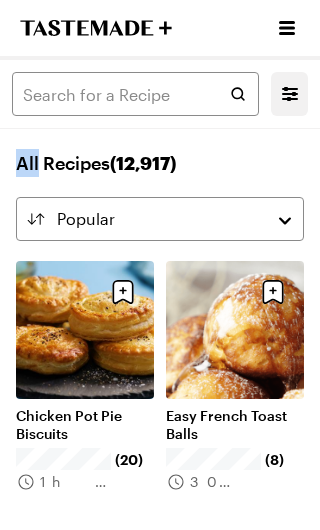click at bounding box center [160, 128] 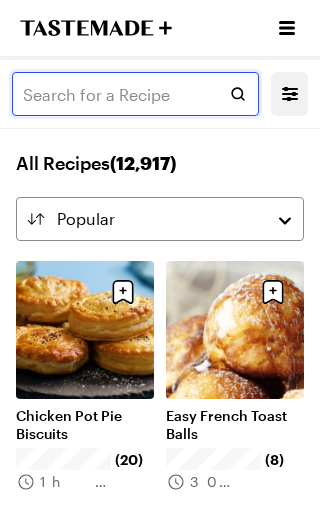click at bounding box center (135, 94) 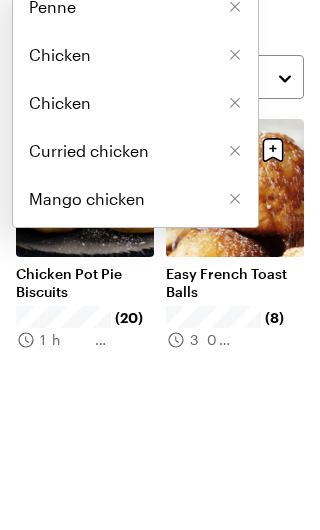 click 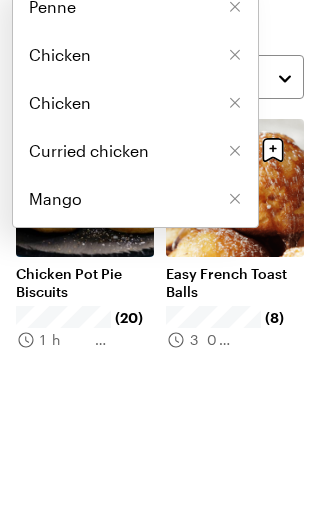 scroll, scrollTop: 141, scrollLeft: 0, axis: vertical 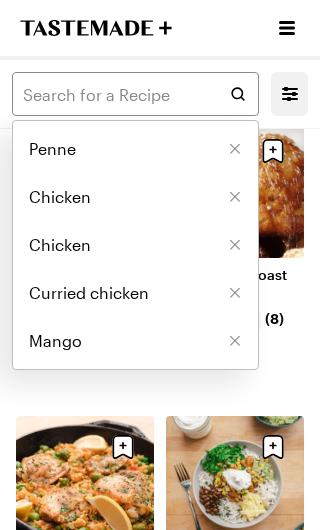 click 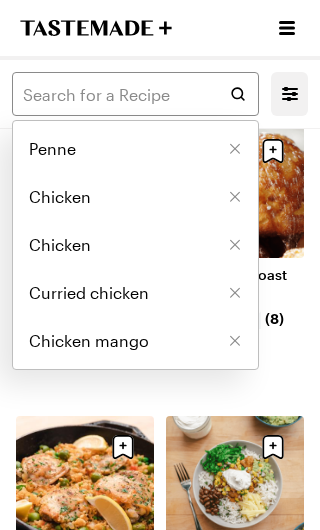 click 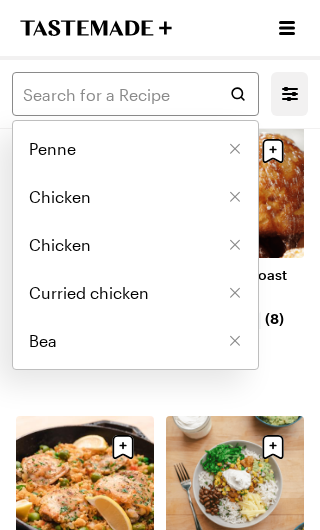 click 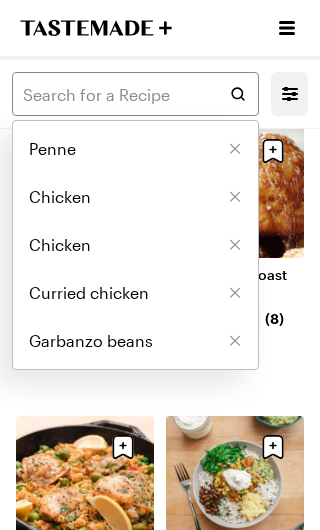 click 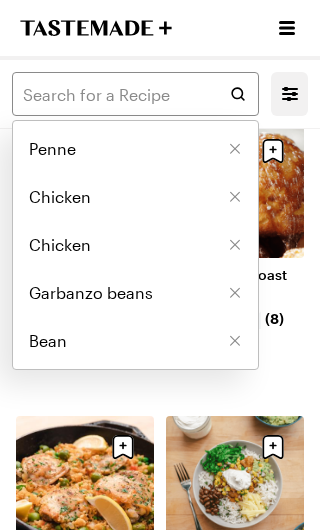 click on "Chicken" at bounding box center [135, 245] 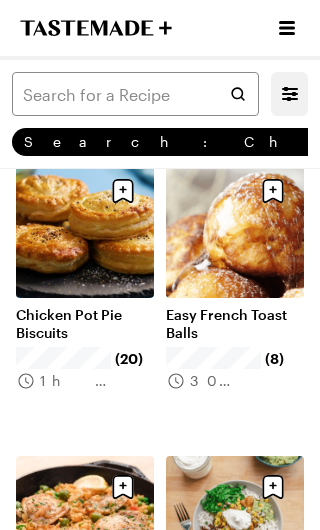 type on "Chicken" 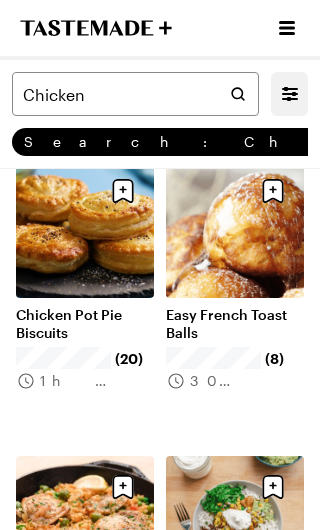 scroll, scrollTop: 31, scrollLeft: 0, axis: vertical 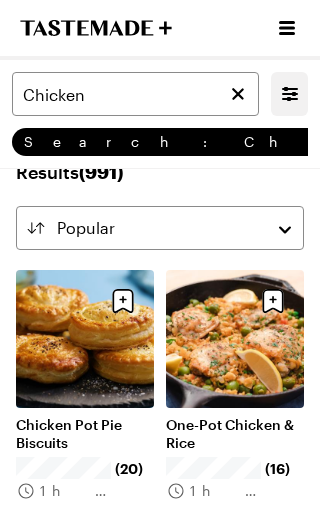 click 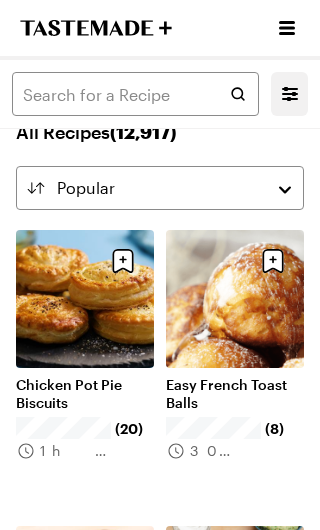 scroll, scrollTop: 0, scrollLeft: 0, axis: both 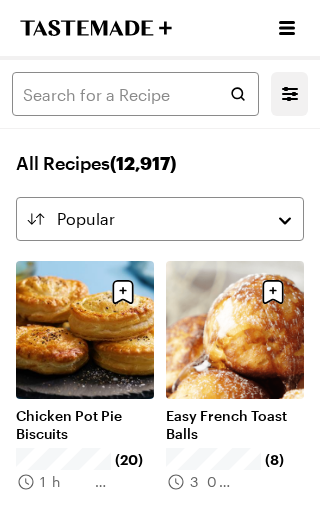 click on "Filters Search All Recipes  ( 12,917 ) Popular Load More Chicken Pot Pie Biscuits (20) 1h 35m Easy French Toast Balls (8) 30 mins One-Pot Chicken & Rice (16) 1h 10m Chipotle-Style Chicken Burrito Bowl (9) 1h 0m Cowboy Cornbread Casserole (2) 1h 0m Lemon Roast Chicken (5) 2h 25m Stuffed Potato Ball Casserole (3) 2h 10m Affordable One-Pot Penne Pasta (8) 30 mins Classic Beef Stroganoff (10) 40 mins Chicken Burrito Bowls (1) 6h 50m Bang Bang Shrimp Linguine (6) 45 mins Cheesy Chicken Enchiladas (6) 24 mins Detroit Style Deep Dish Pizza (6) 38 mins Roasted Garlic & Parmesan Crispy Smashed Potato 1h 30m Fried Chicken (3) 50 mins Baklava Cheesecake (6) 5h 25m Chicken Piccata (6) 25 mins Healthy Fish Tacos (4) 14 mins Double Smashburgers (4) 50 mins Frankie's Cacio e Pepe (4) 15 mins Beef Noodles (4) 1h 45m Butter-Roasted Fish (1) 25 mins Blueberry Breakfast Smoothie Bowl (2) 10 mins Cheesy Garlic Pull Apart Bread (2) 3h 10m Invisible Cake (4) 3h 35m Chicken Pizzaiola (4) 30 mins 3-Ingredient Orange Chicken (1) (6)" at bounding box center (160, 5538) 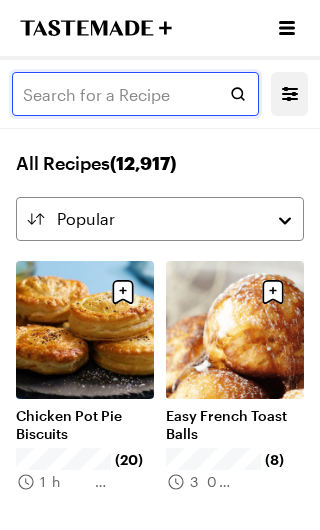 click at bounding box center [135, 94] 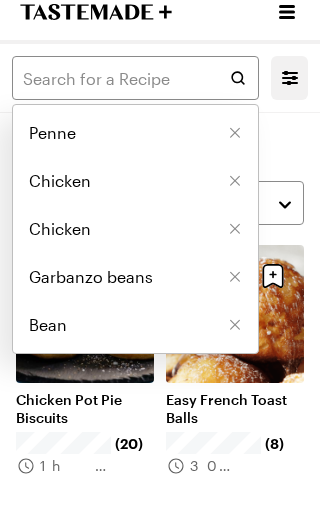 click 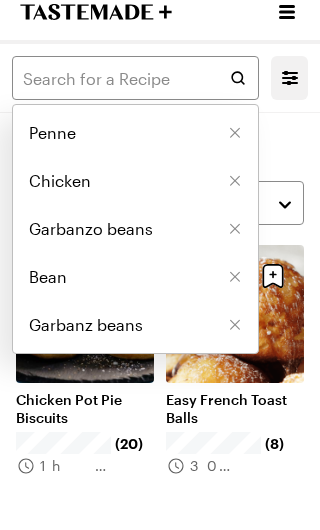 scroll, scrollTop: 16, scrollLeft: 0, axis: vertical 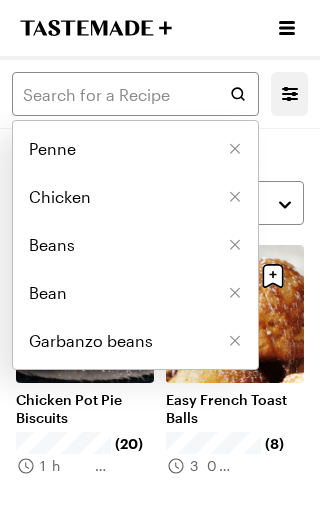 click 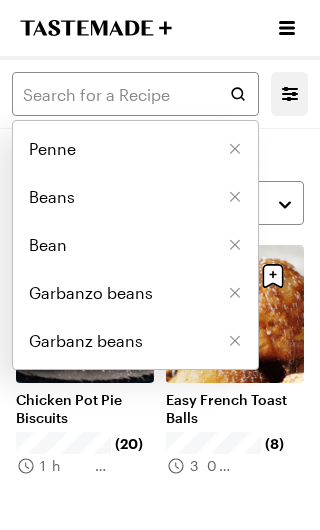 click 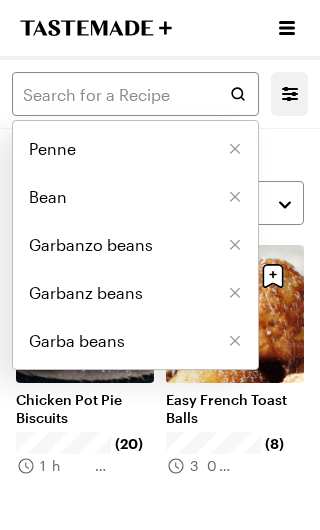 click 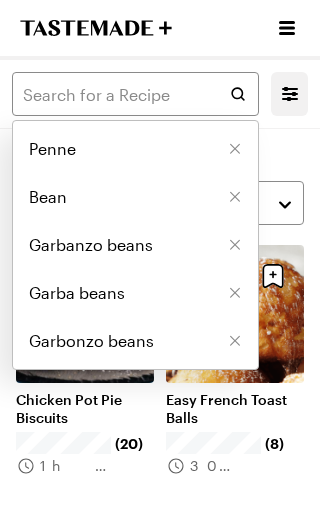 click 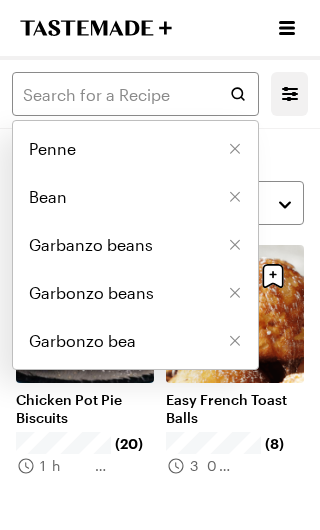 click 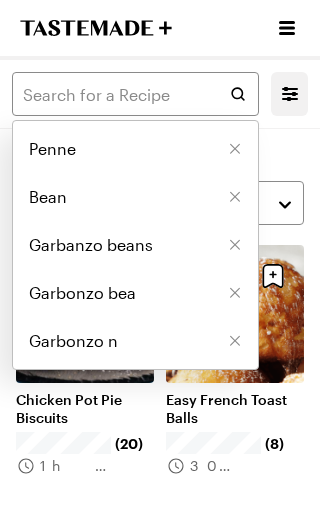 click 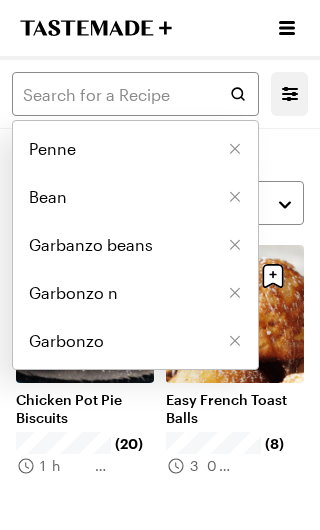 click 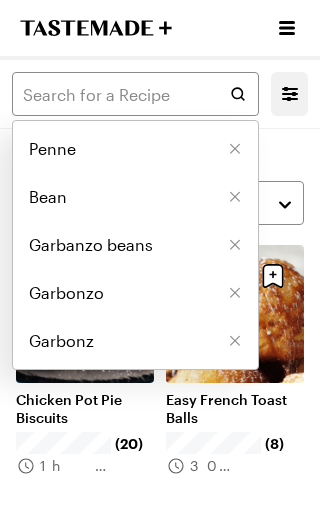 click 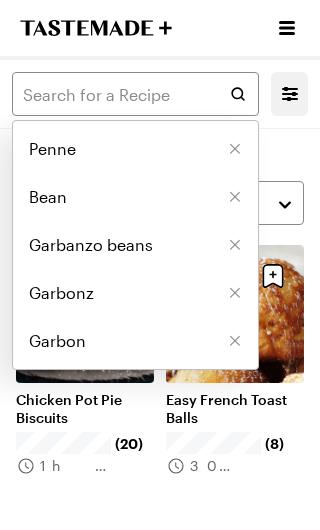 click 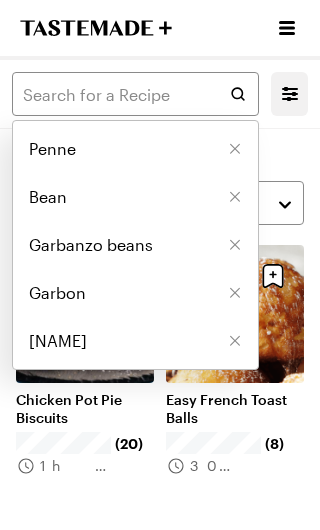 click 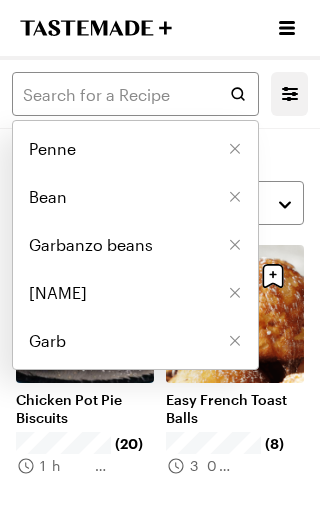 click 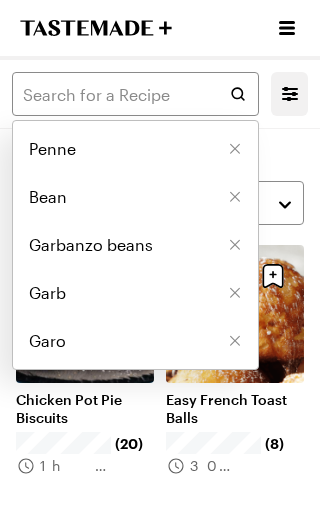 click 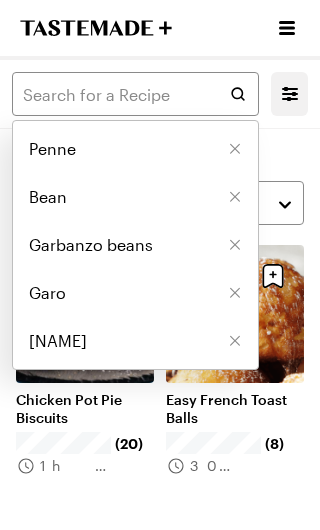 click 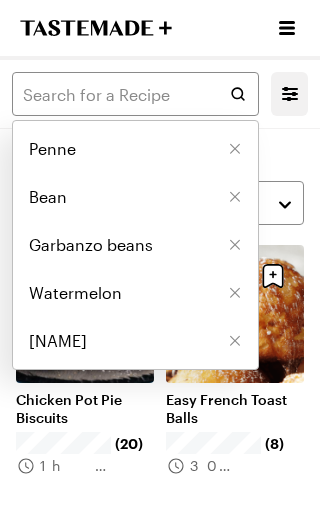 click 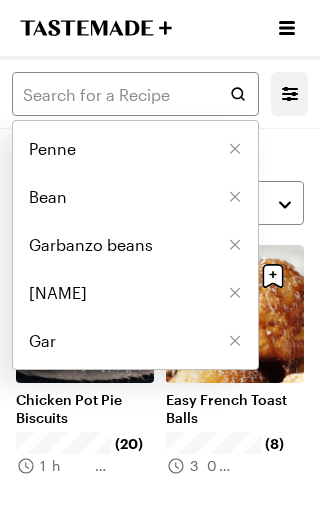 click 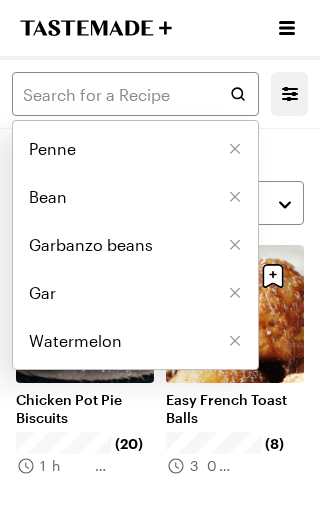 click 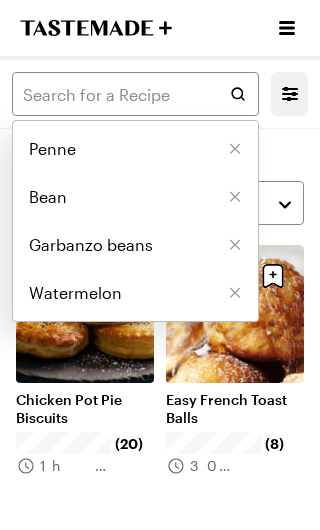 click 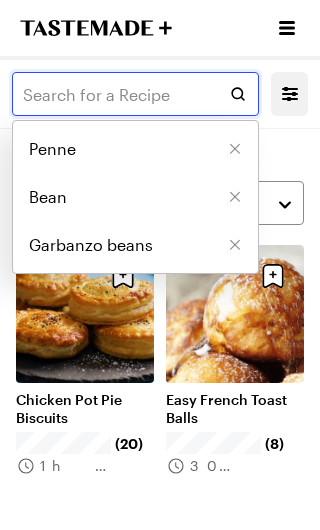 click at bounding box center (135, 94) 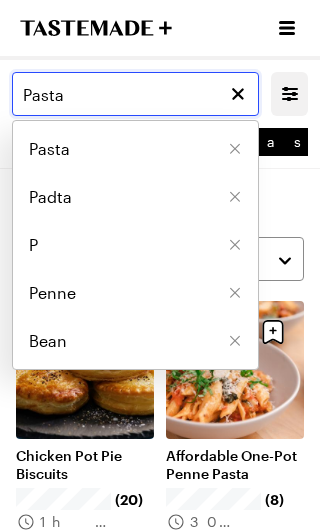 type on "Pasta" 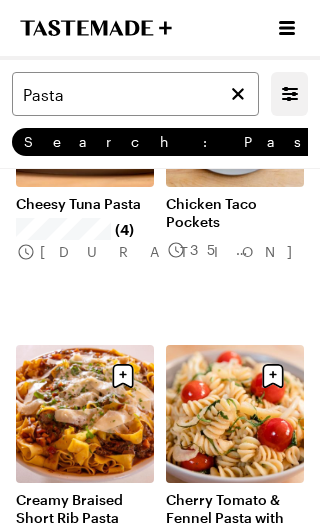 scroll, scrollTop: 2344, scrollLeft: 0, axis: vertical 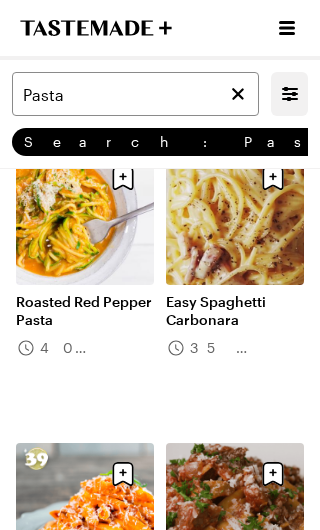 click on "Roasted Red Pepper Pasta" at bounding box center (85, 311) 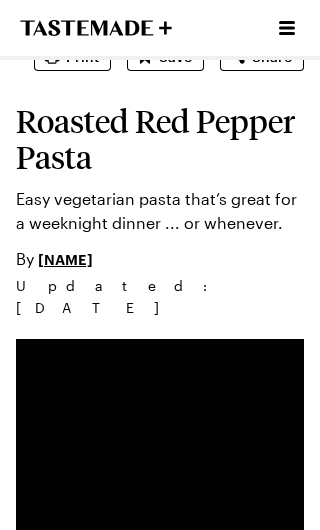 scroll, scrollTop: 86, scrollLeft: 0, axis: vertical 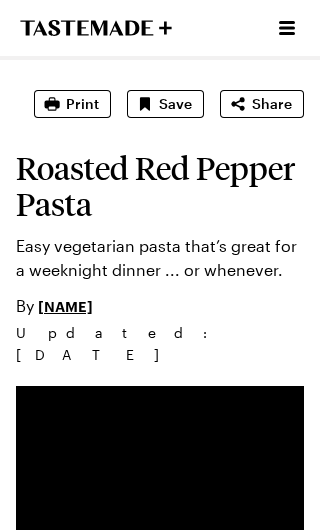 type on "x" 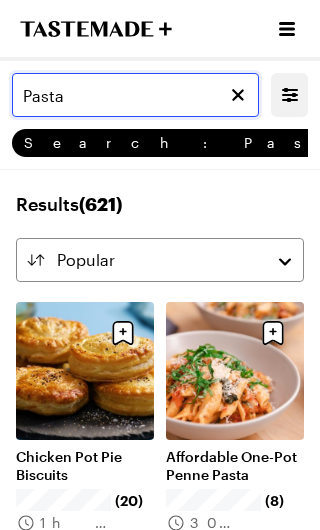 click on "Pasta" at bounding box center [135, 94] 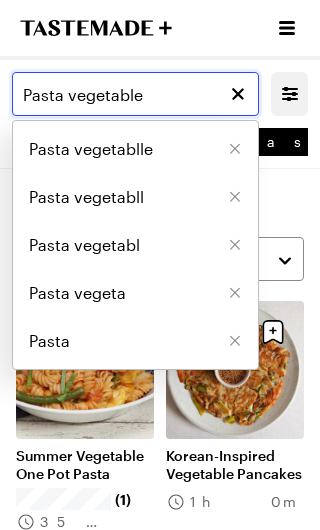 type on "Pasta vegetable" 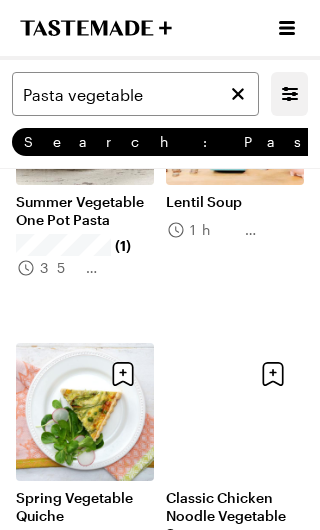 scroll, scrollTop: 554, scrollLeft: 0, axis: vertical 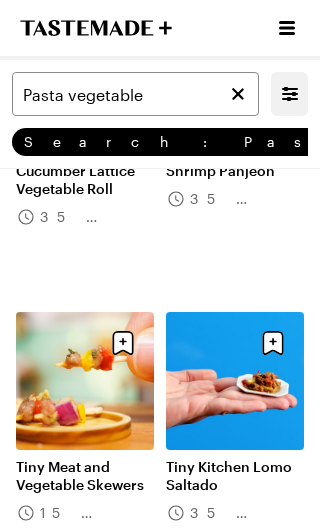 click 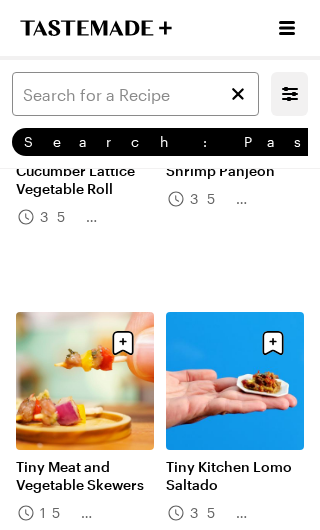 scroll, scrollTop: 11829, scrollLeft: 0, axis: vertical 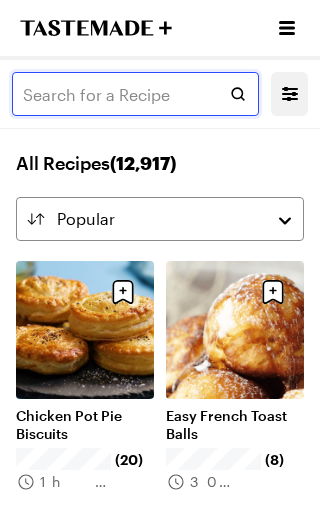 click at bounding box center [135, 94] 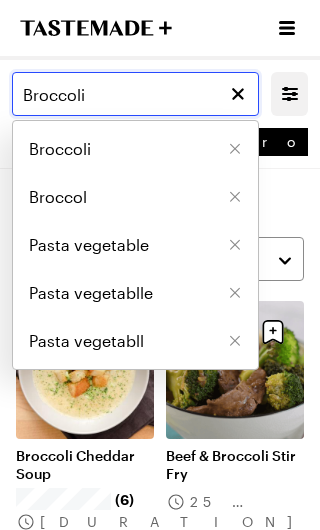 type on "Broccoli" 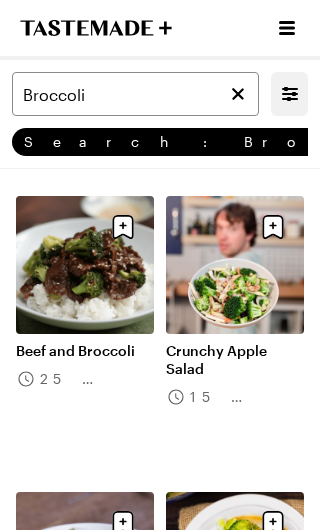 scroll, scrollTop: 993, scrollLeft: 0, axis: vertical 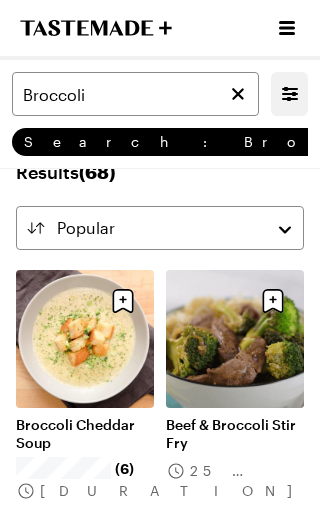 click on "Broccoli Cheddar Soup" at bounding box center [85, 434] 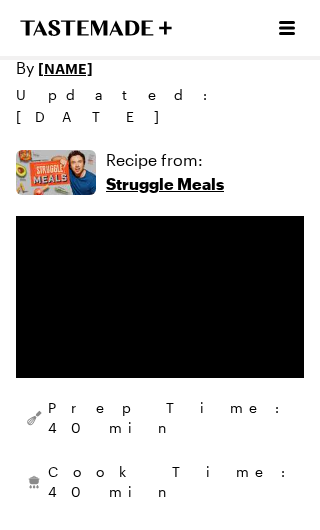 scroll, scrollTop: 370, scrollLeft: 0, axis: vertical 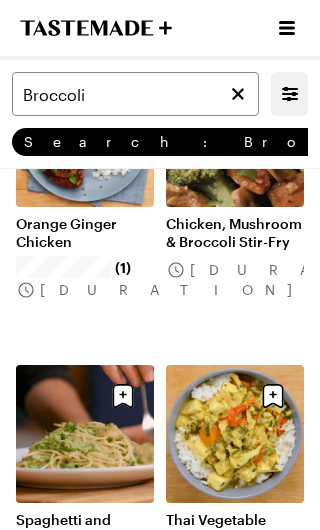 click on "Spaghetti and Broccoli" at bounding box center (85, 529) 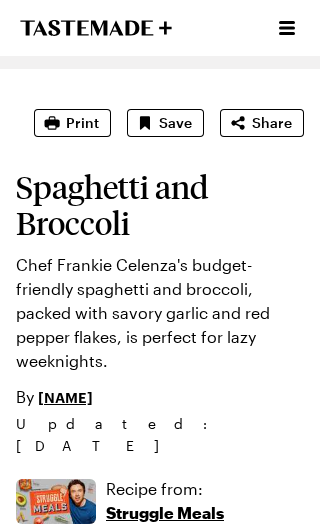 scroll, scrollTop: 0, scrollLeft: 0, axis: both 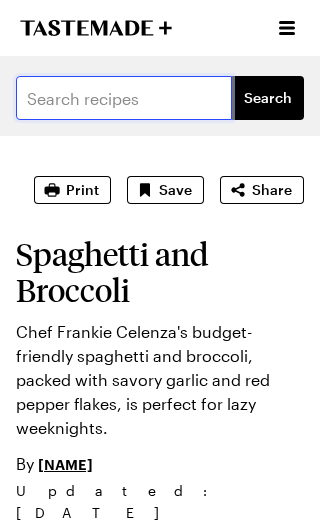 click at bounding box center (124, 98) 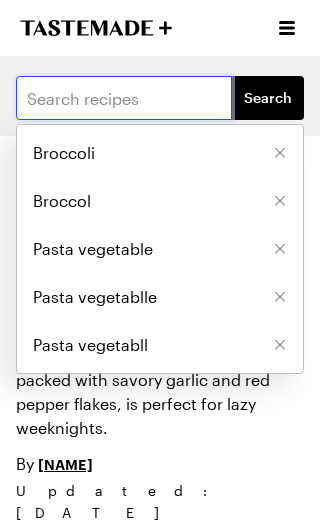 type on "x" 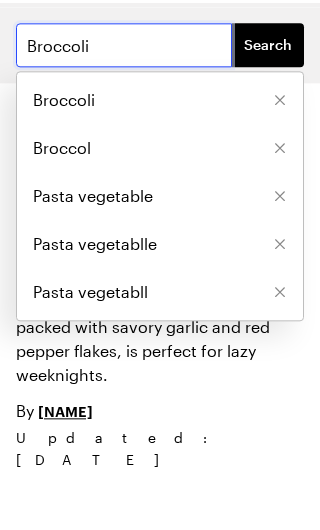 type on "Broccoli" 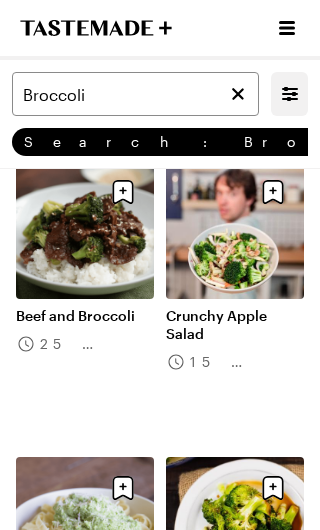 scroll, scrollTop: 1051, scrollLeft: 0, axis: vertical 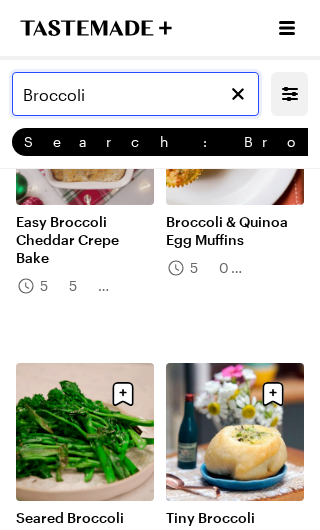 click on "Broccoli" at bounding box center [135, 94] 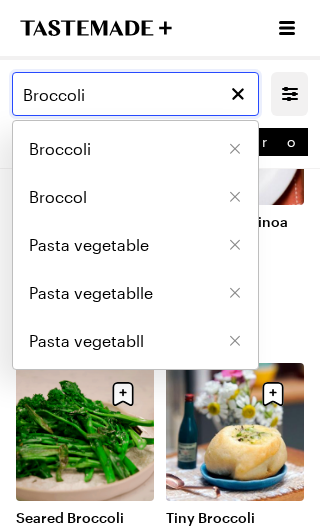 scroll, scrollTop: 6998, scrollLeft: 0, axis: vertical 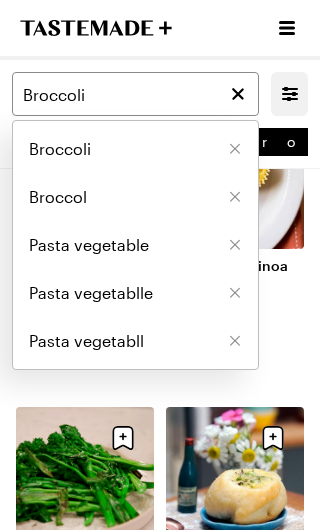 click 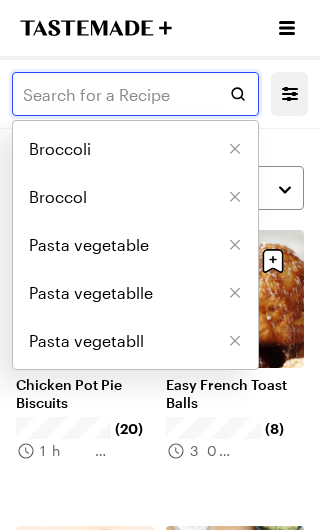 click at bounding box center [135, 94] 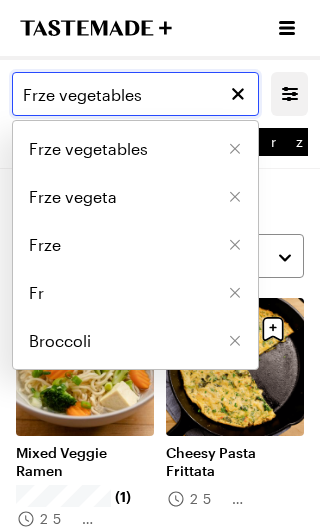 click on "Frze vegetables" at bounding box center [135, 94] 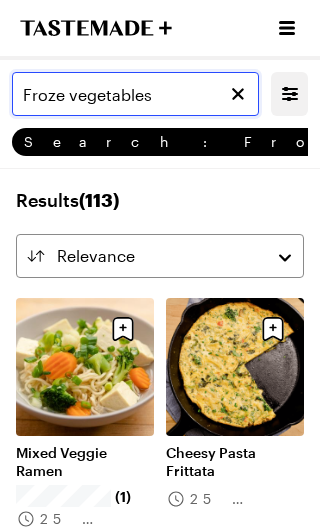 click on "Froze vegetables" at bounding box center [135, 94] 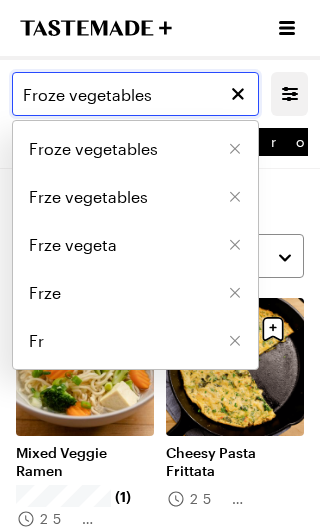 scroll, scrollTop: 0, scrollLeft: 0, axis: both 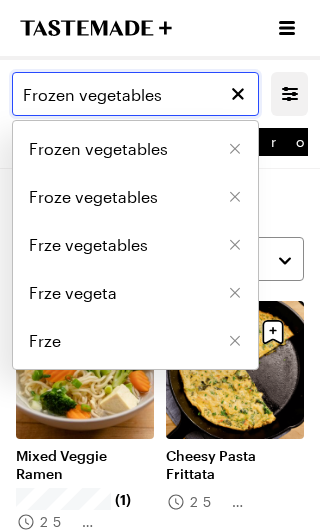 type on "Frozen vegetables" 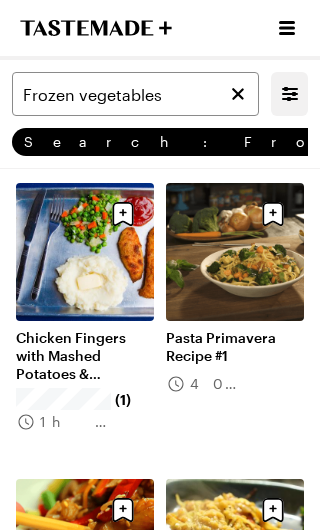 scroll, scrollTop: 413, scrollLeft: 0, axis: vertical 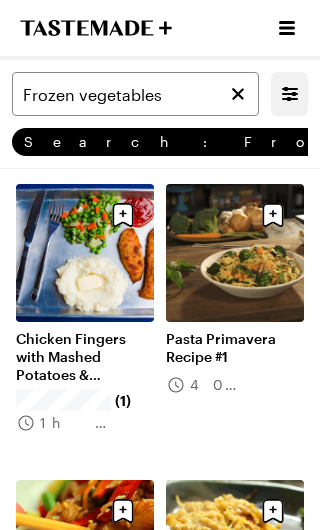 click on "Pasta Primavera Recipe #1" at bounding box center (235, 348) 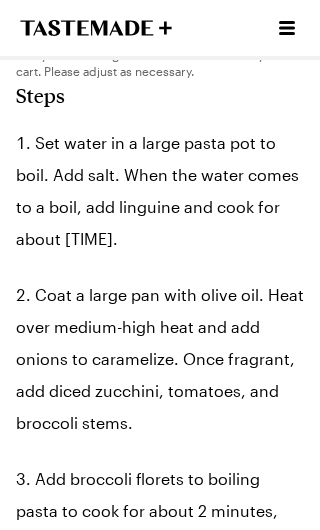 scroll, scrollTop: 1535, scrollLeft: 0, axis: vertical 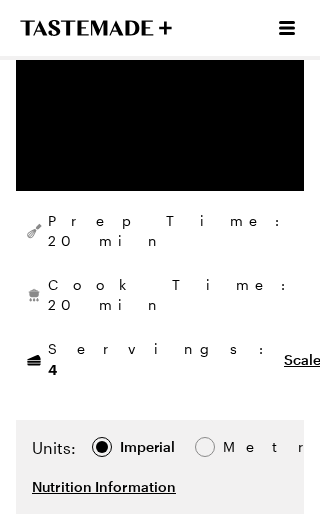 type on "x" 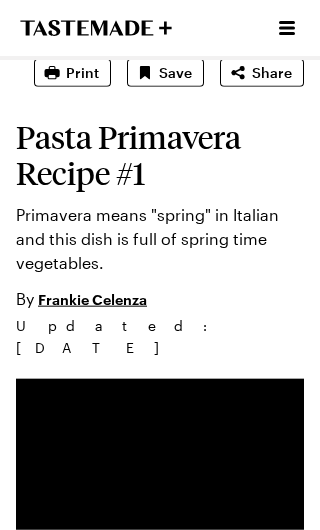 scroll, scrollTop: 0, scrollLeft: 0, axis: both 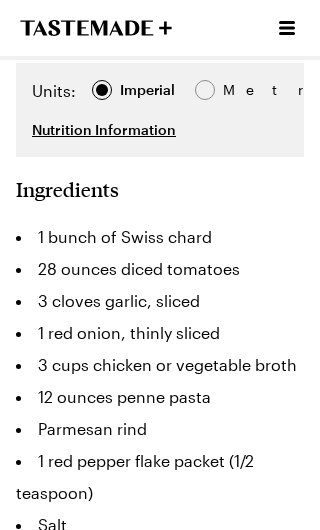 type on "x" 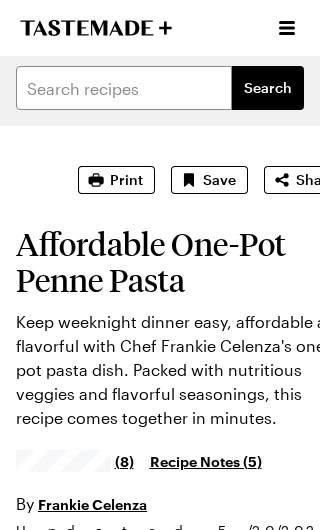 scroll, scrollTop: 0, scrollLeft: 0, axis: both 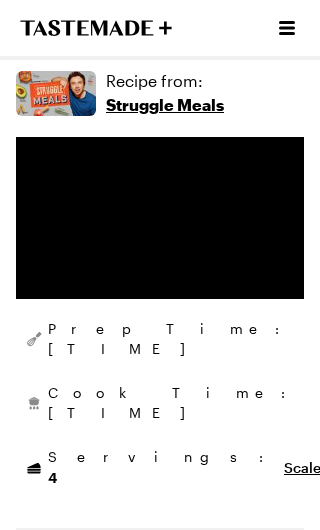 type on "x" 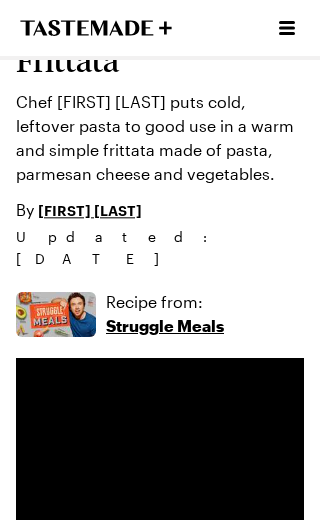 scroll, scrollTop: 216, scrollLeft: 0, axis: vertical 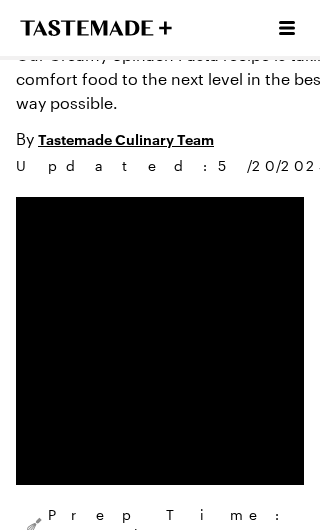 type on "x" 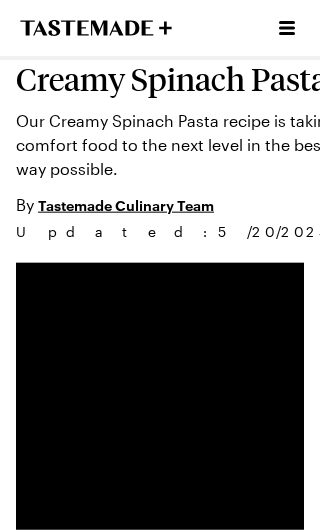 scroll, scrollTop: 130, scrollLeft: 0, axis: vertical 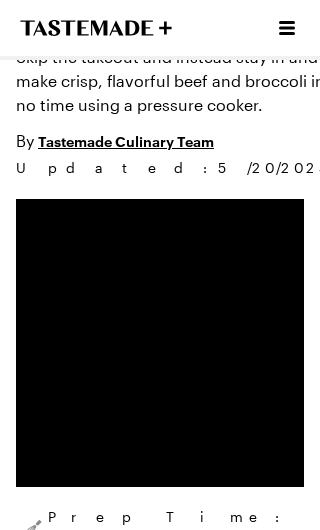 type on "x" 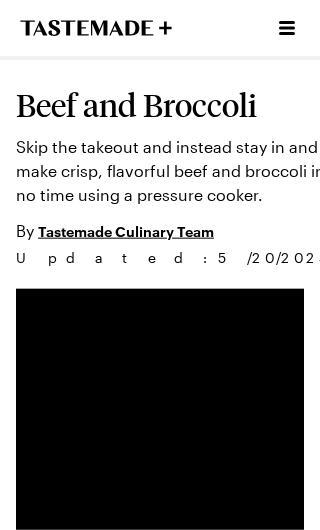 scroll, scrollTop: 121, scrollLeft: 0, axis: vertical 